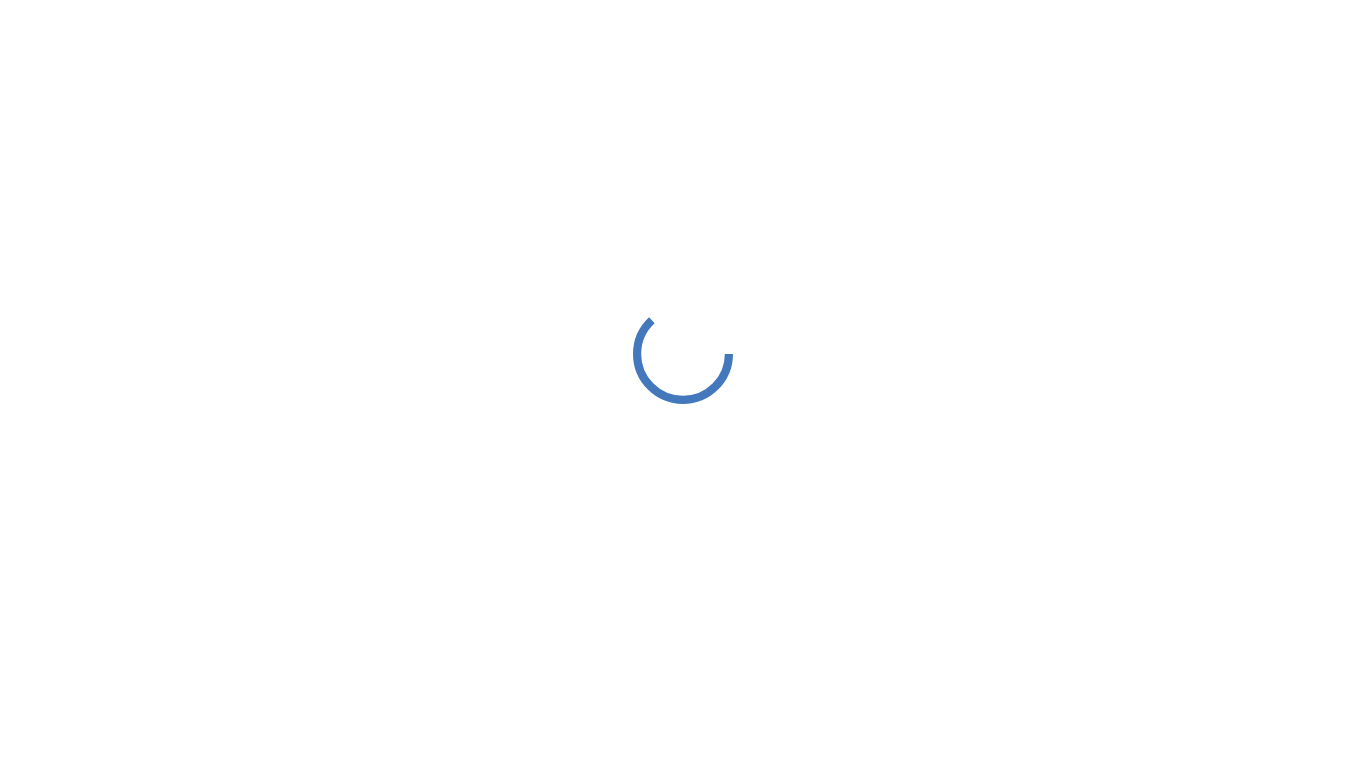 scroll, scrollTop: 0, scrollLeft: 0, axis: both 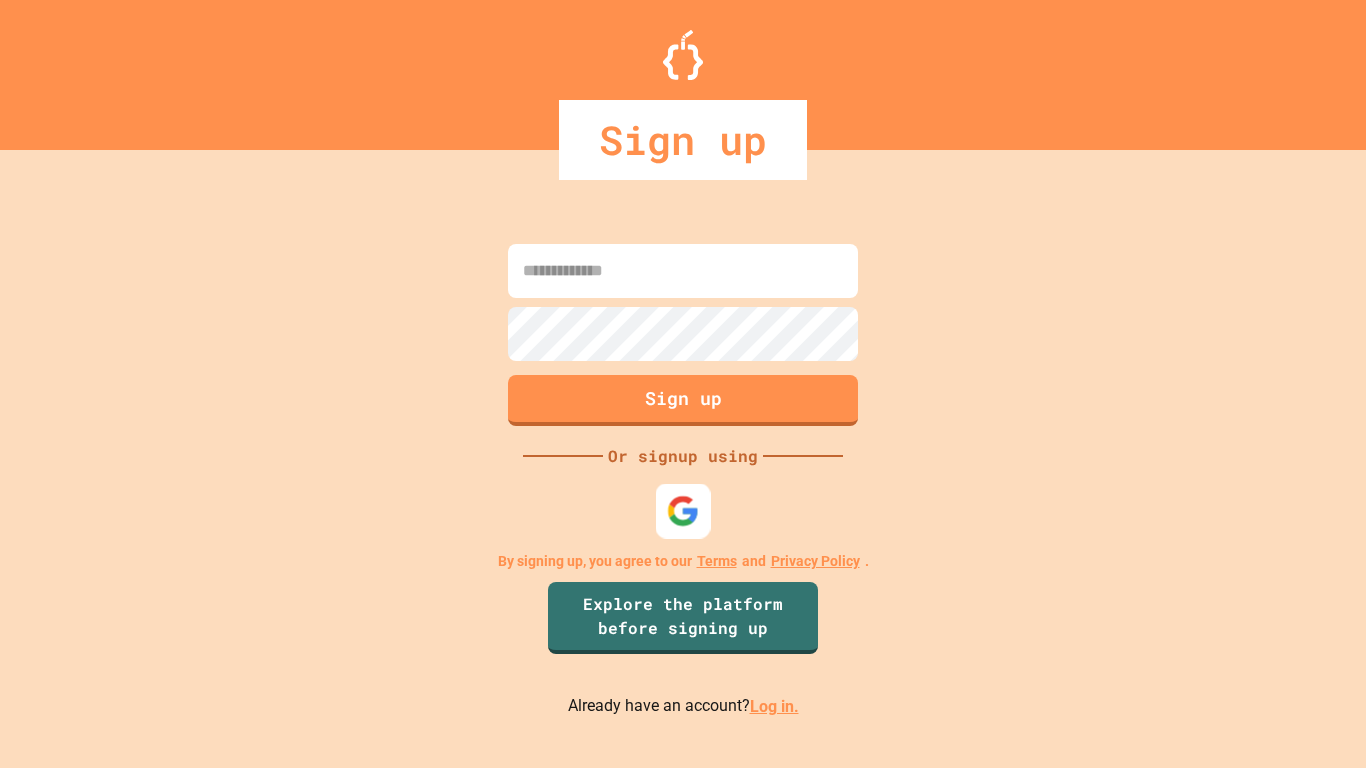 click at bounding box center [683, 511] 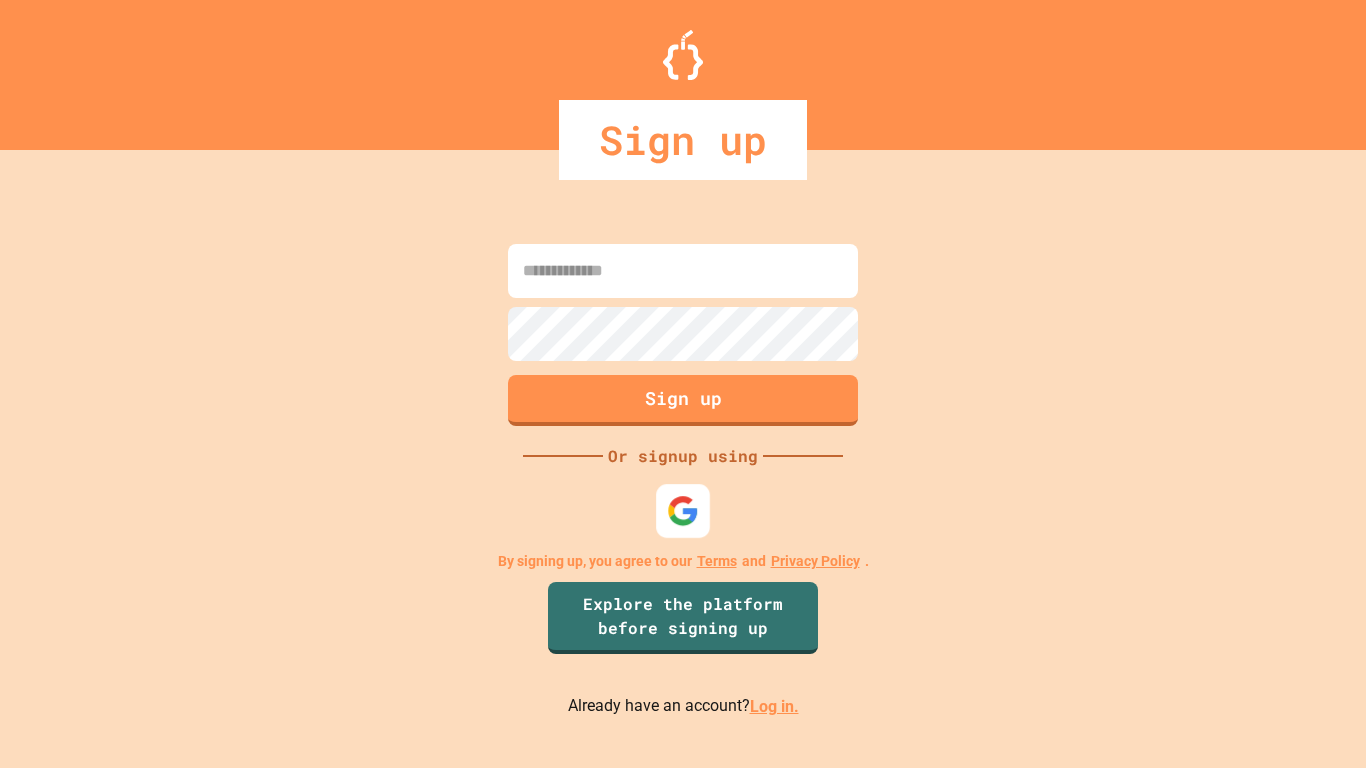 click at bounding box center [683, 511] 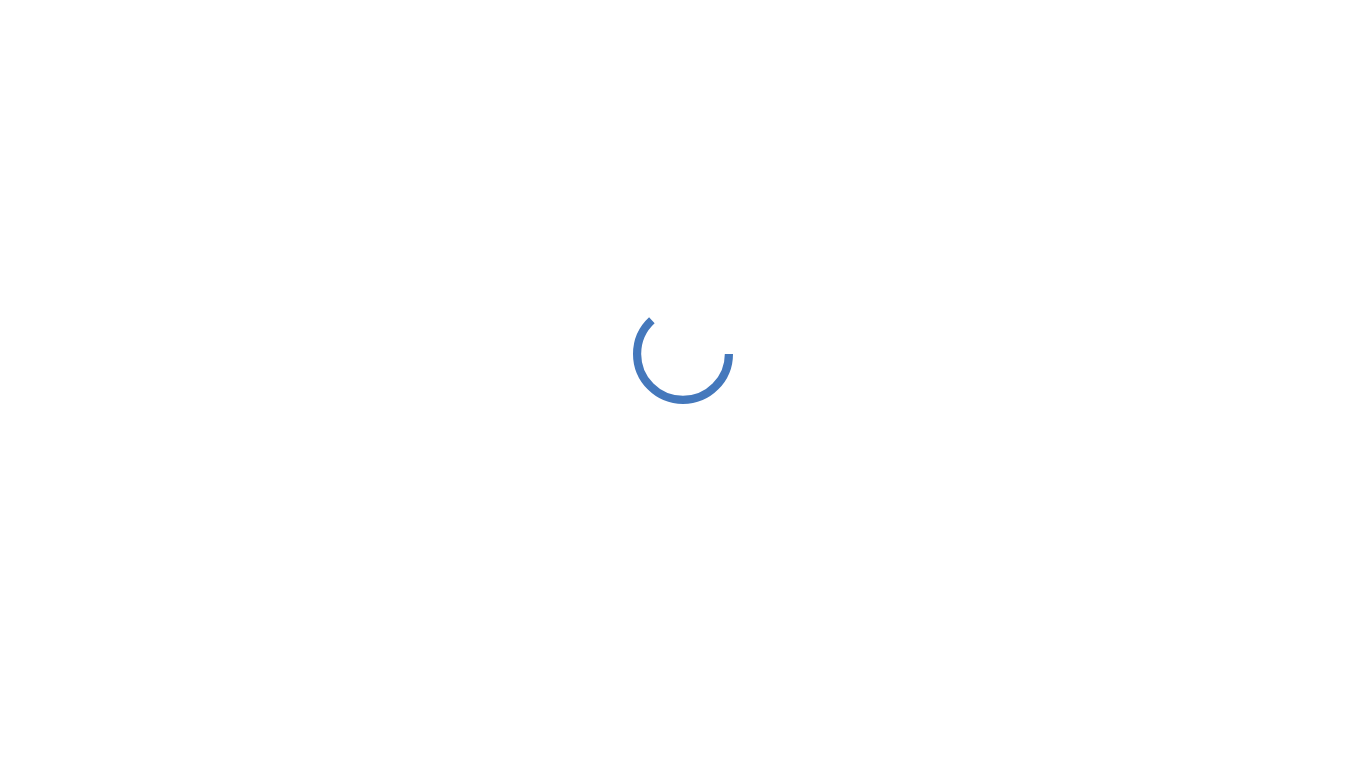 scroll, scrollTop: 0, scrollLeft: 0, axis: both 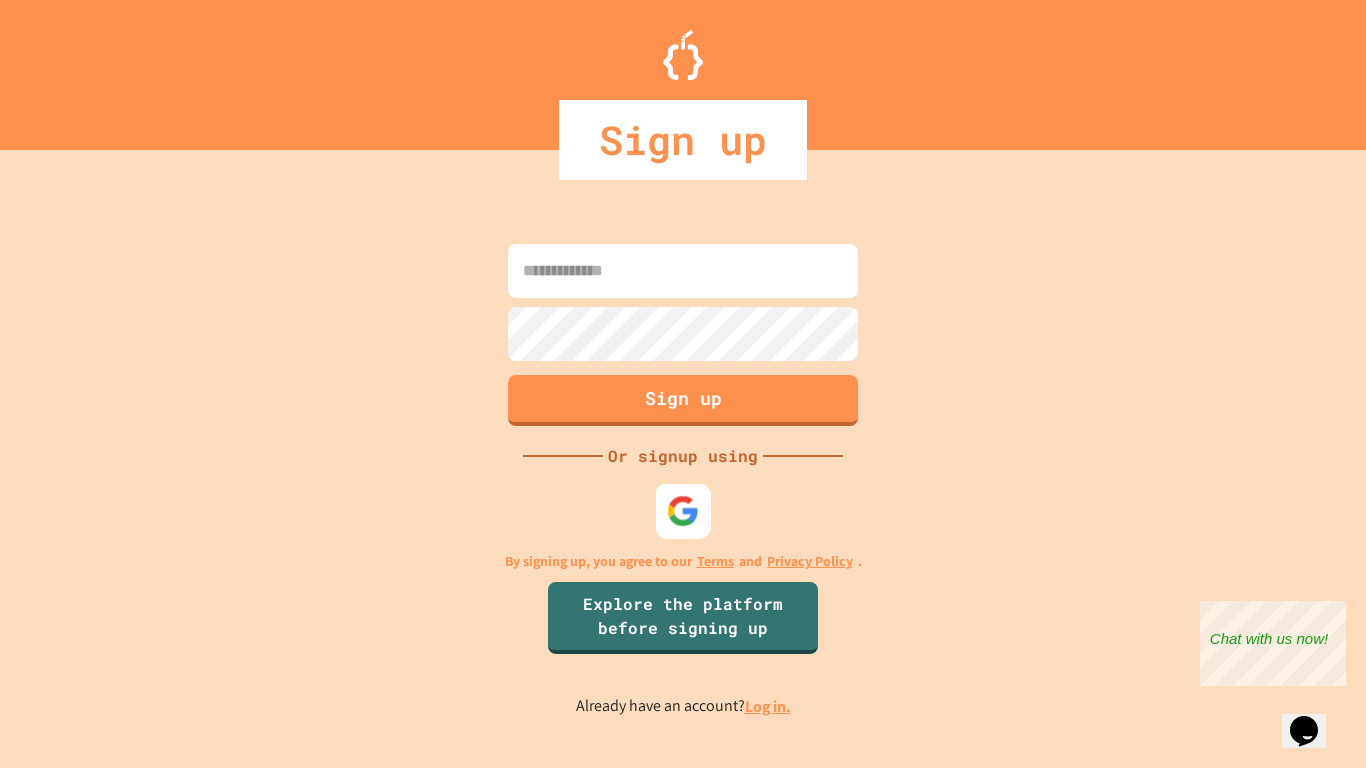 click at bounding box center [683, 511] 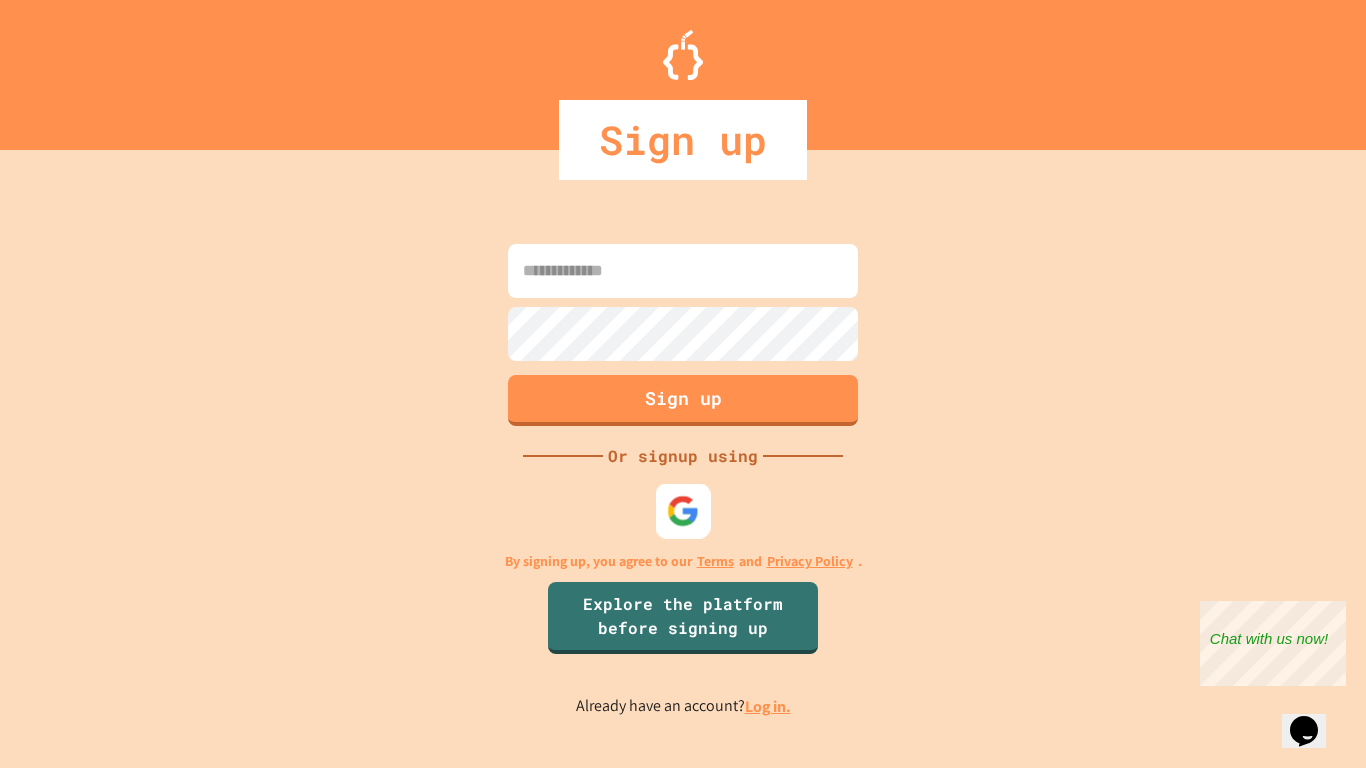 click at bounding box center (683, 511) 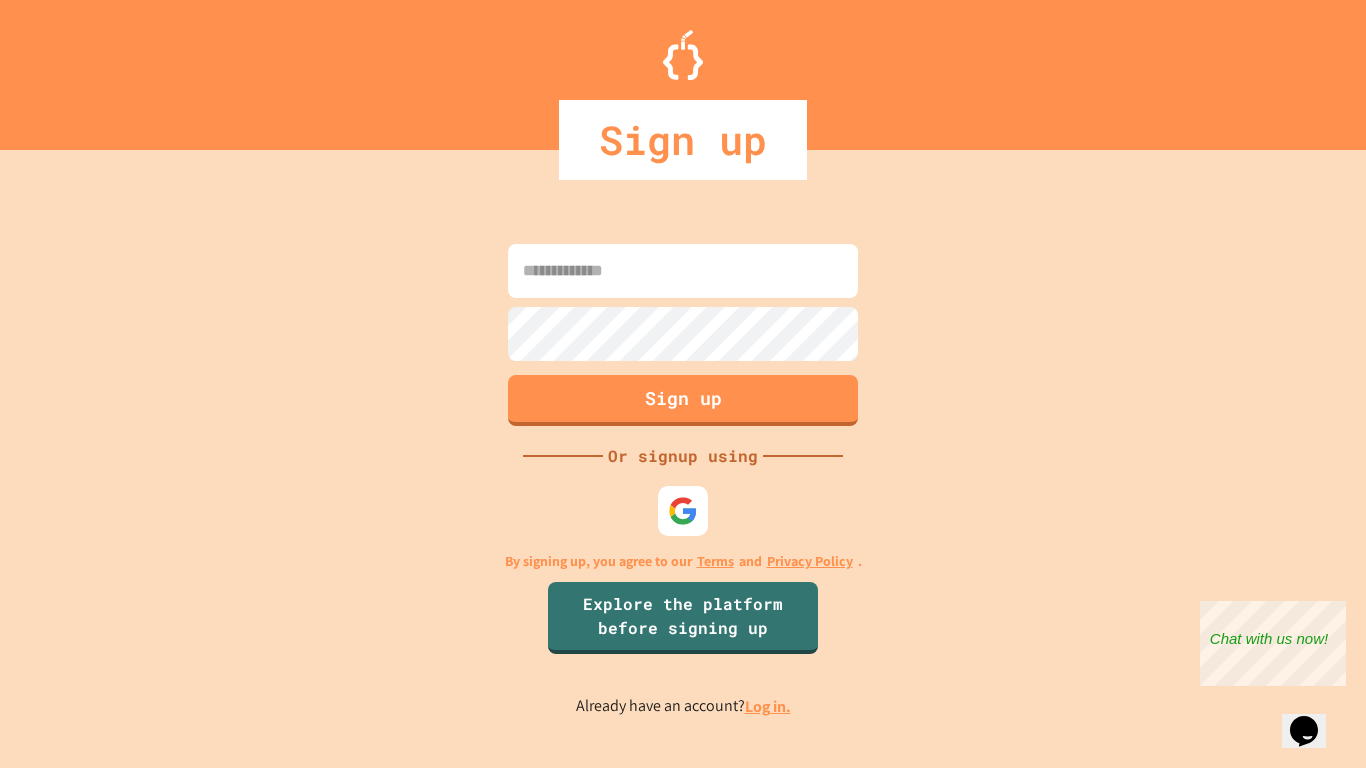 click on "Log in." at bounding box center (768, 706) 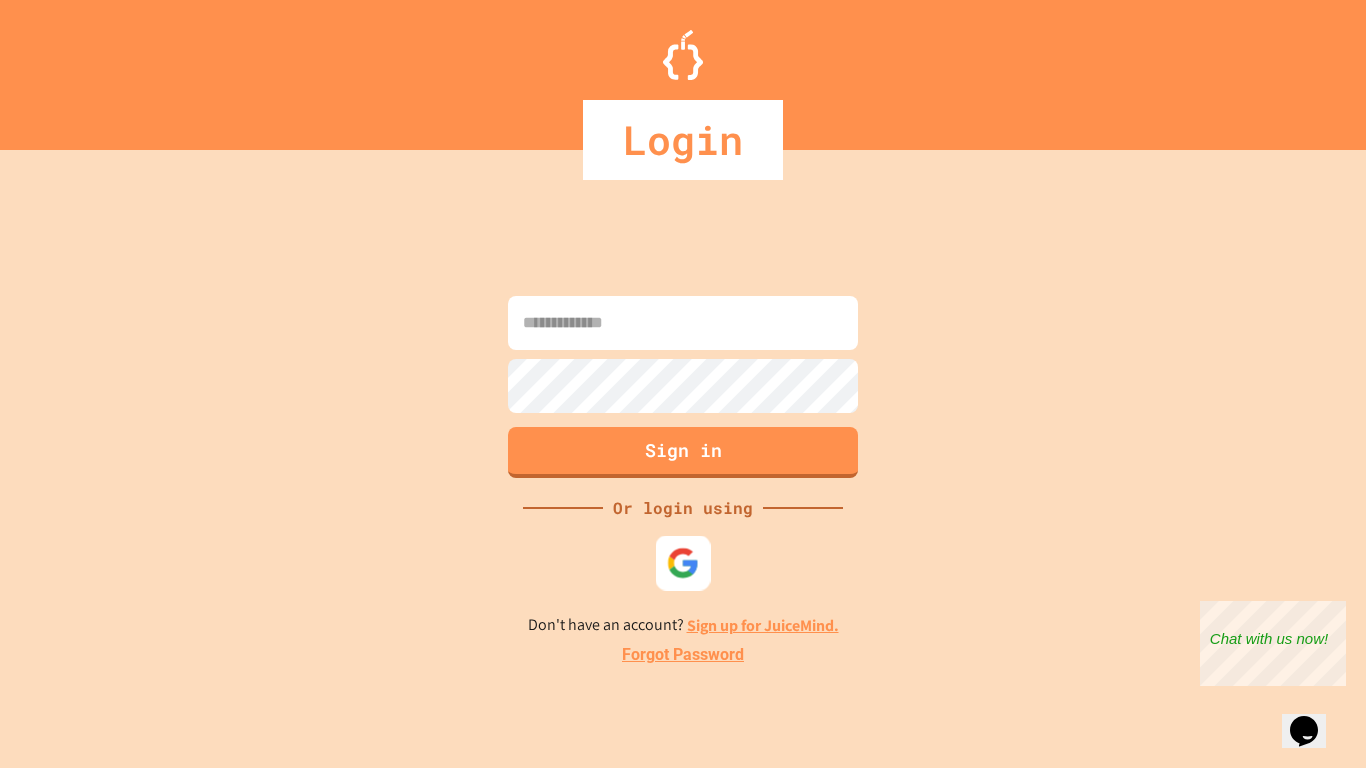 click at bounding box center (683, 563) 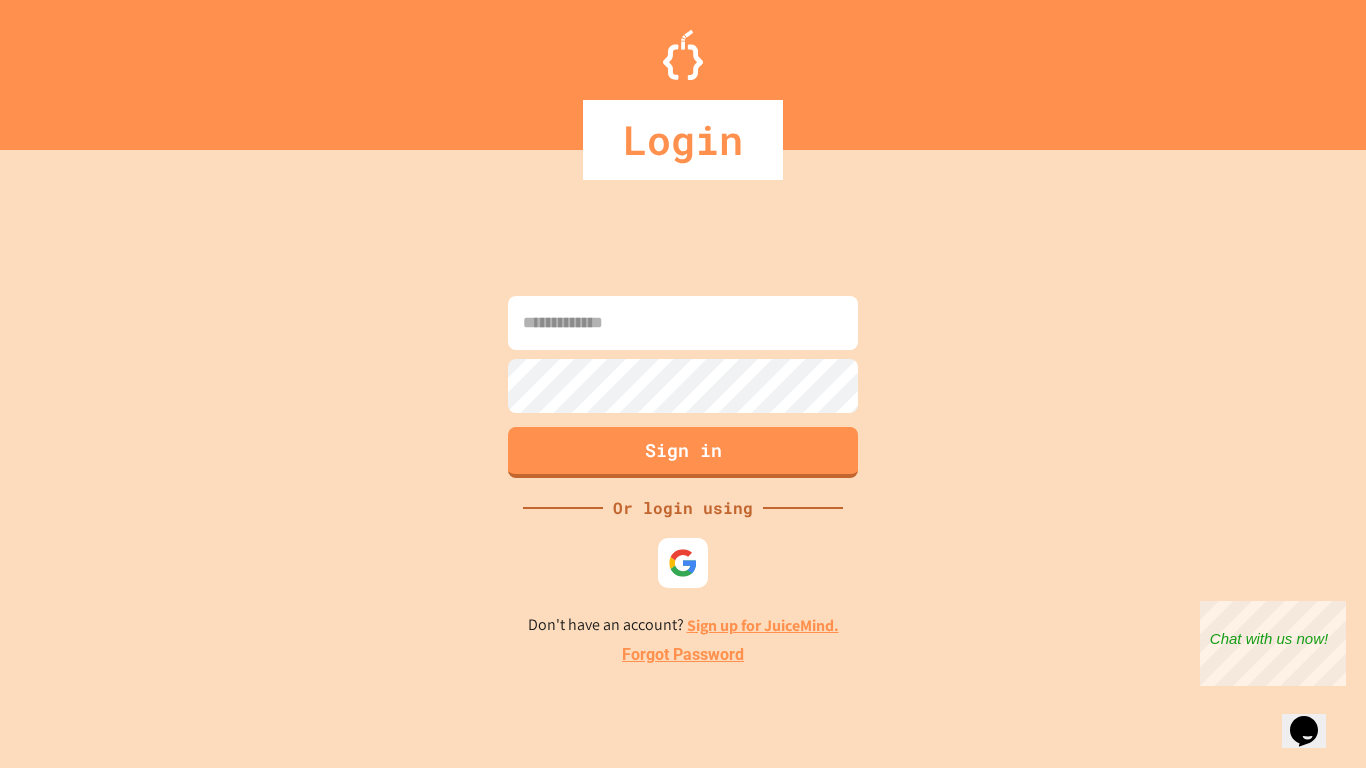click on "Sign up for JuiceMind." at bounding box center (763, 625) 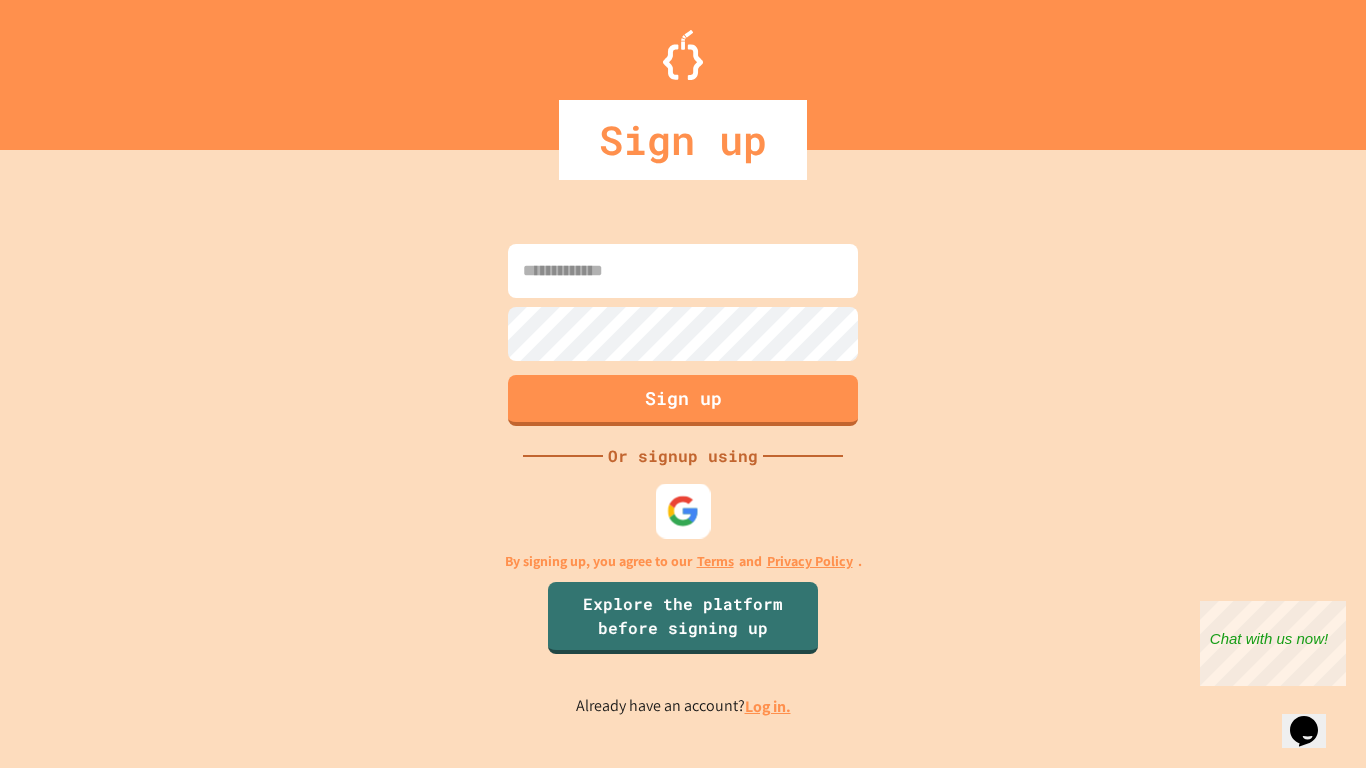 click at bounding box center [683, 511] 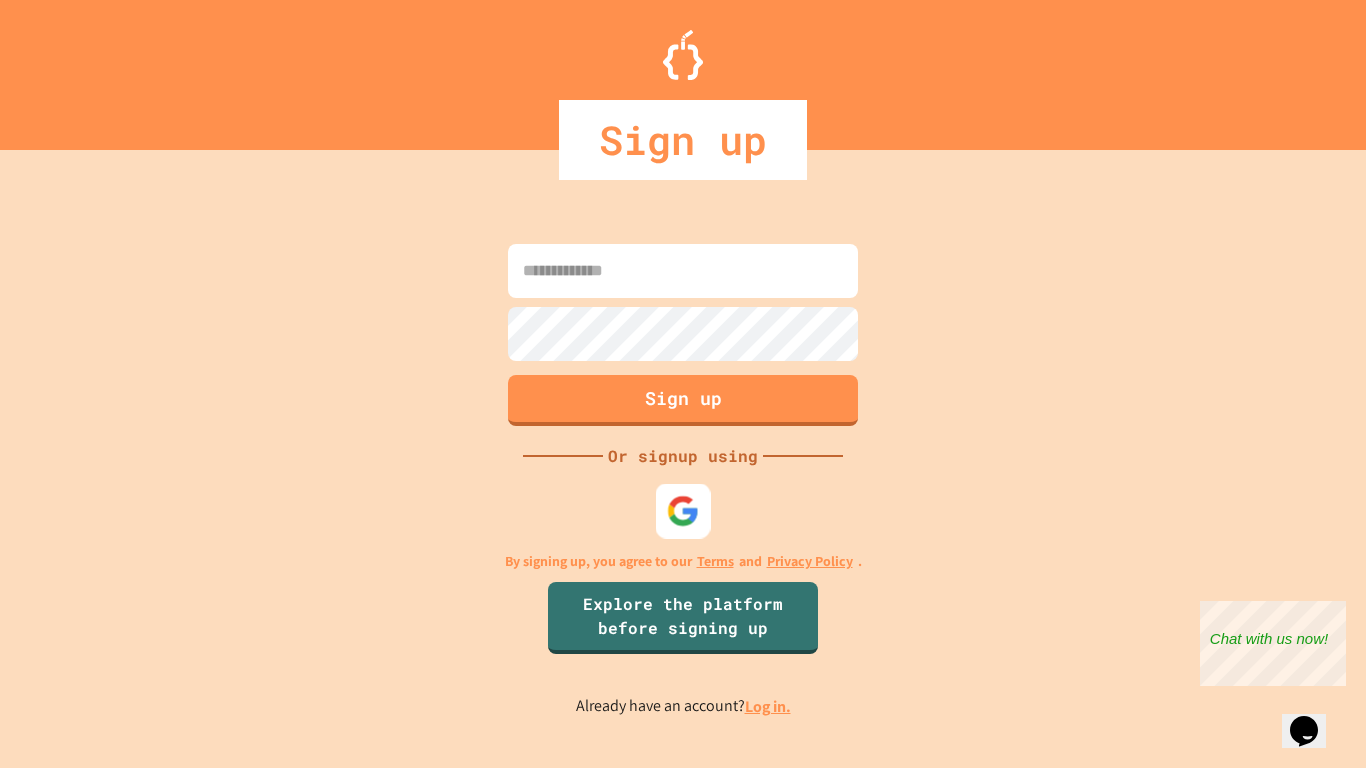 click at bounding box center (683, 511) 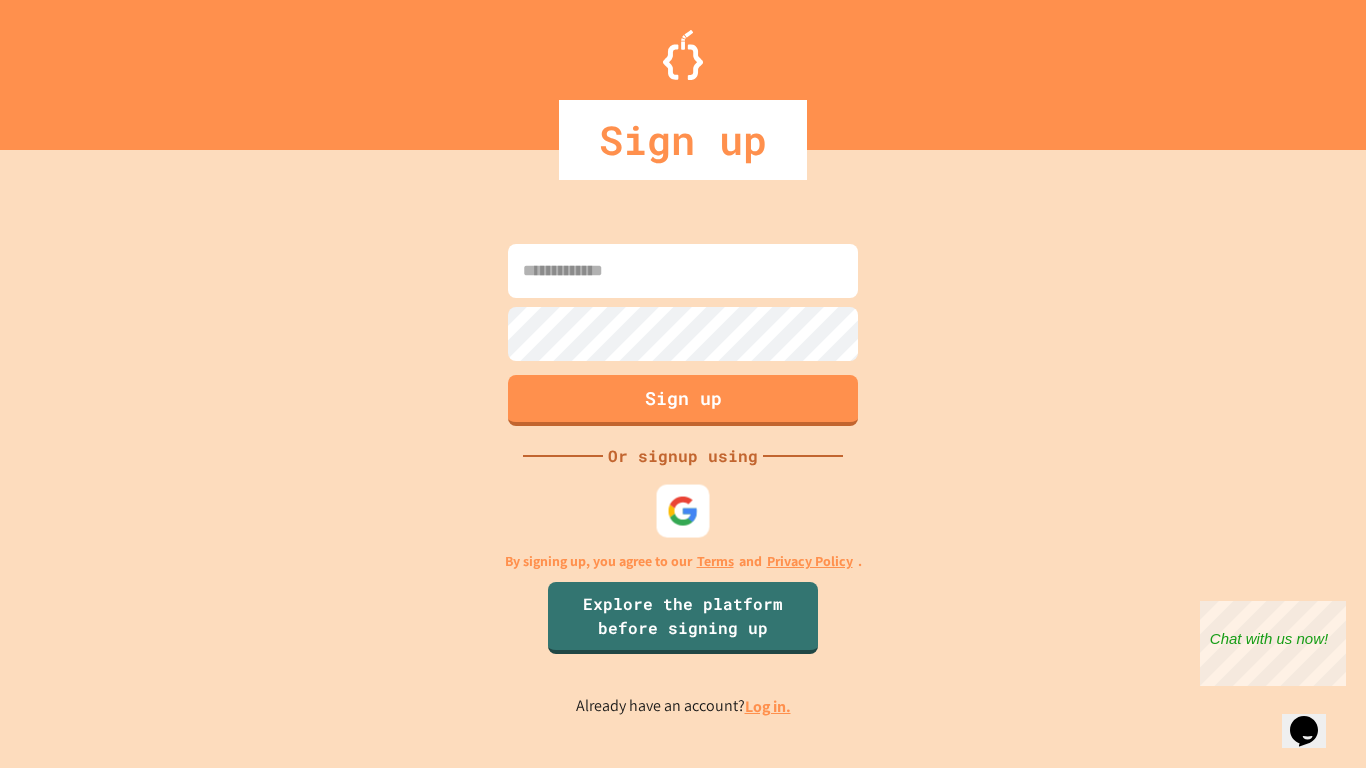 click at bounding box center [683, 511] 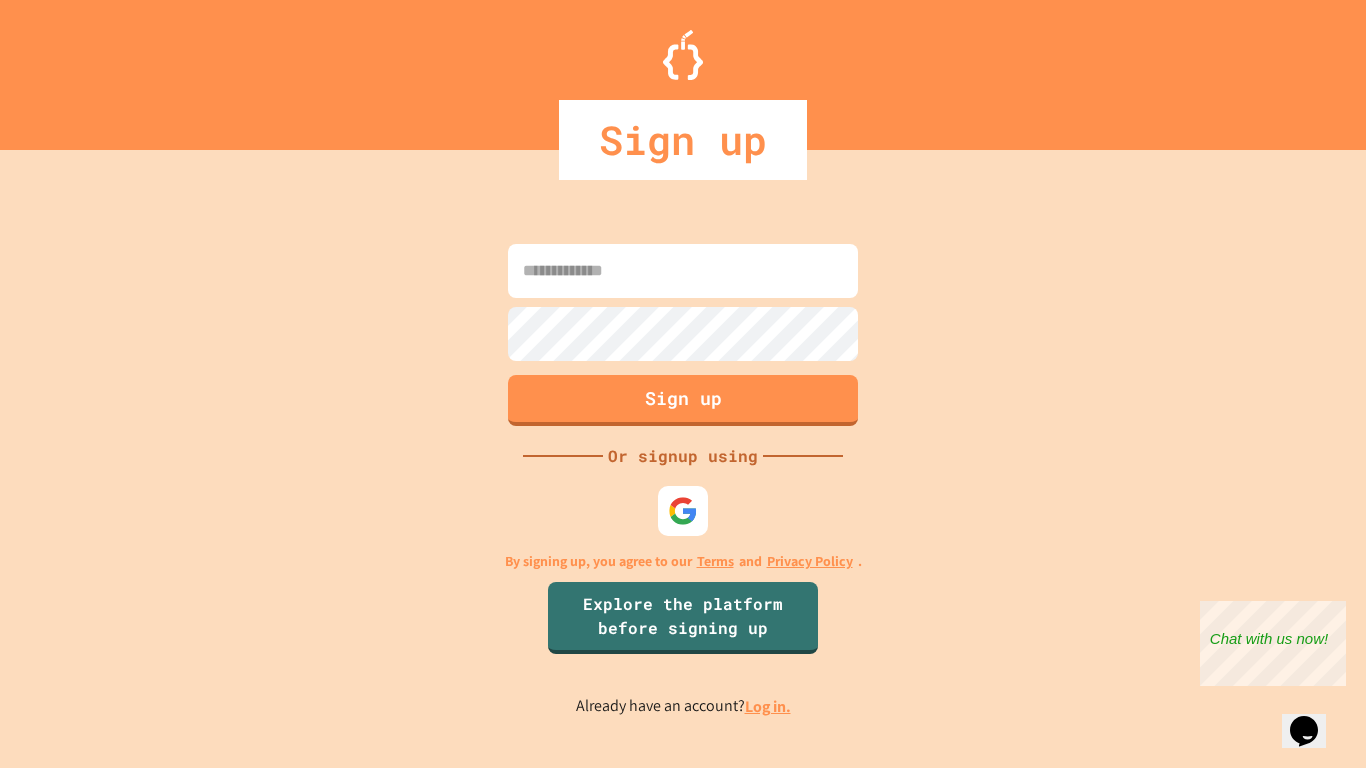 click at bounding box center (683, 511) 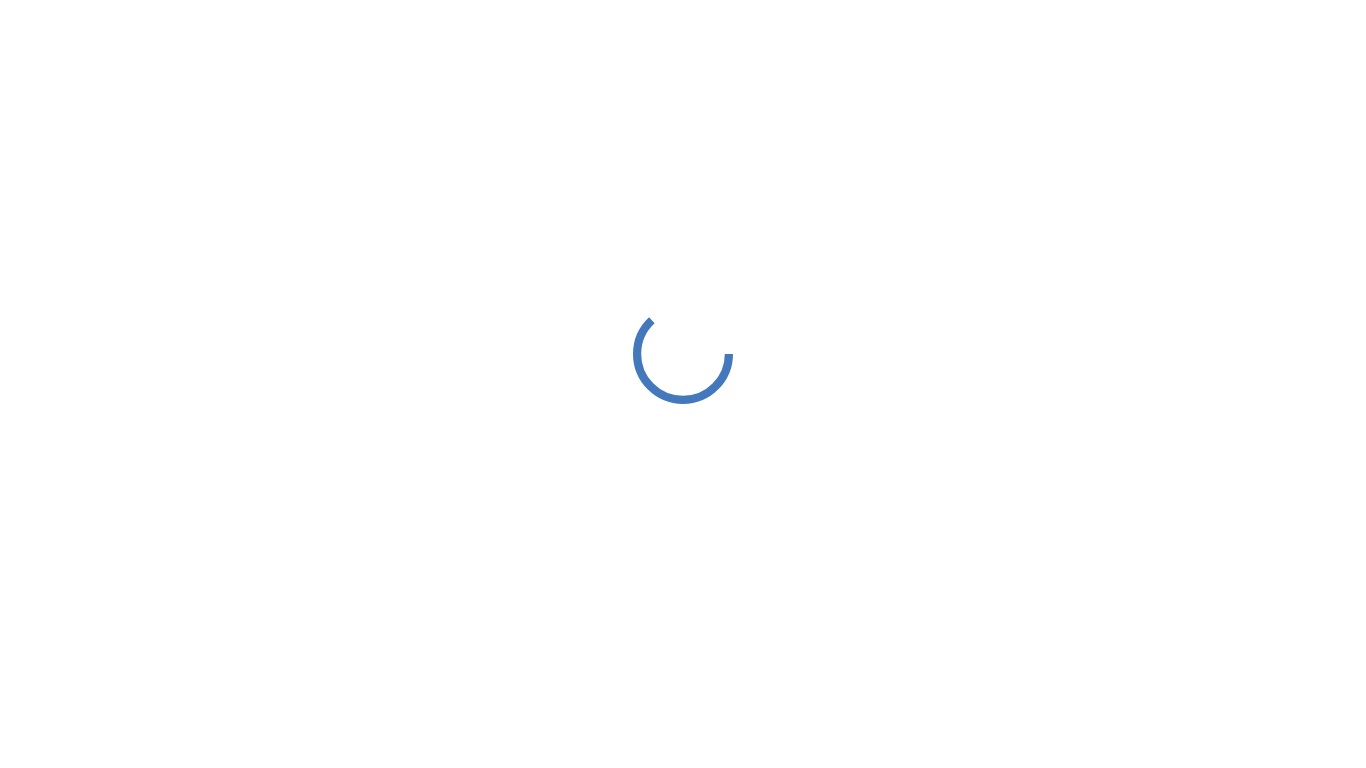 scroll, scrollTop: 0, scrollLeft: 0, axis: both 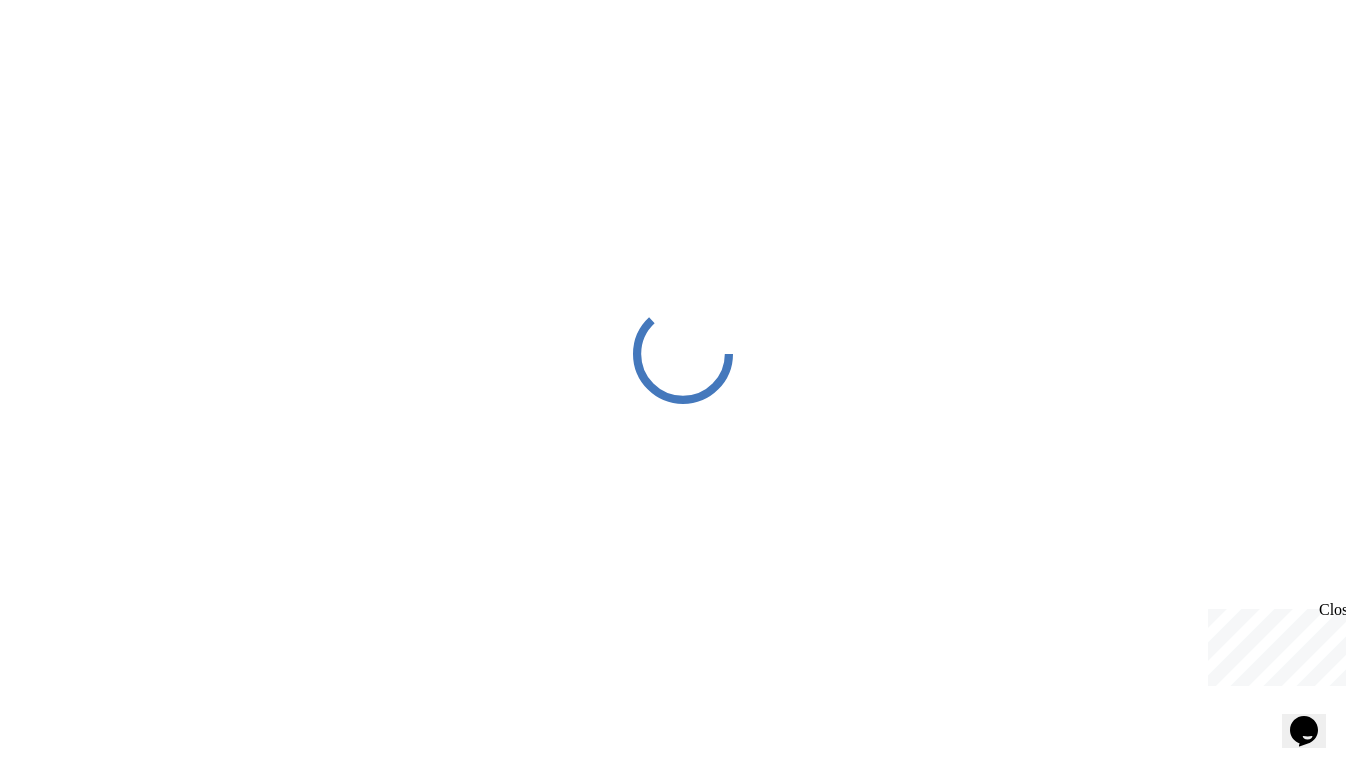 click on "There was an Error! Please try again!" at bounding box center [683, 49] 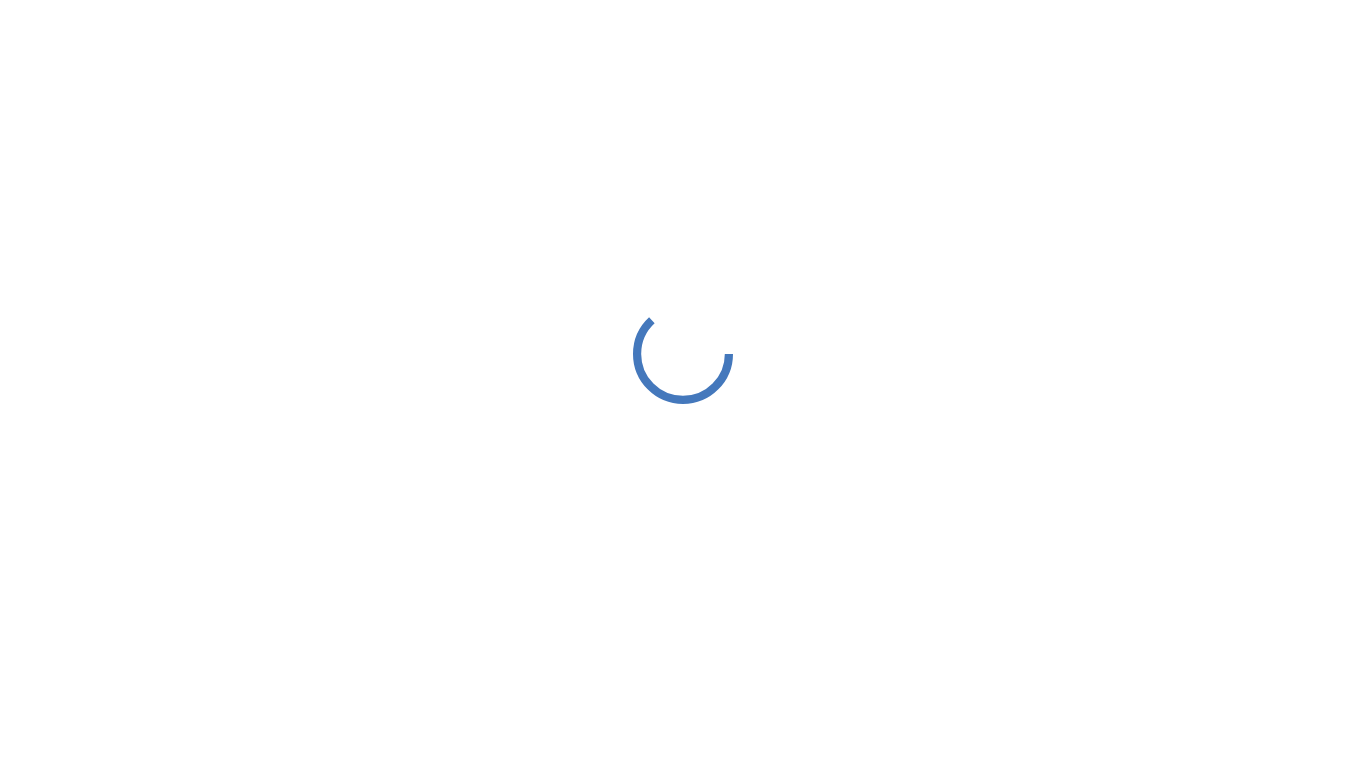 scroll, scrollTop: 0, scrollLeft: 0, axis: both 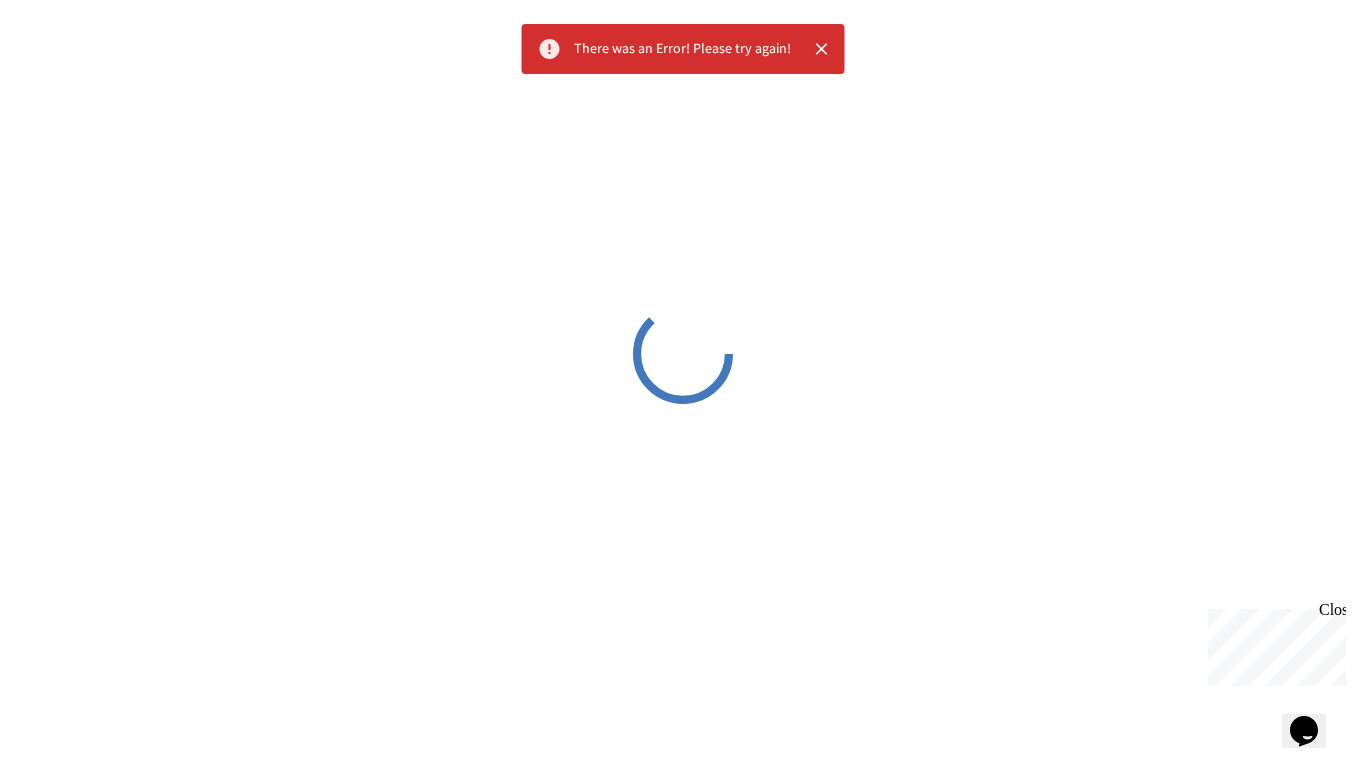 click at bounding box center [822, 49] 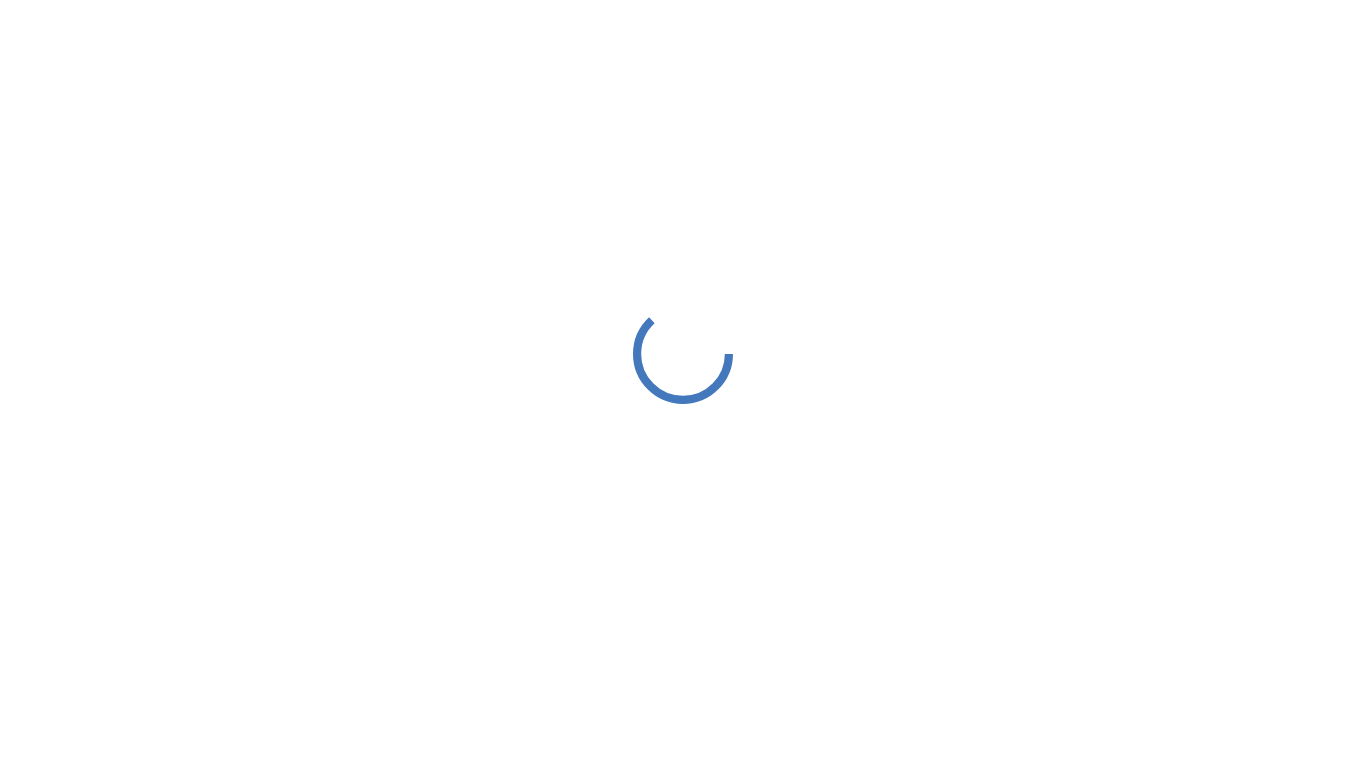 scroll, scrollTop: 0, scrollLeft: 0, axis: both 